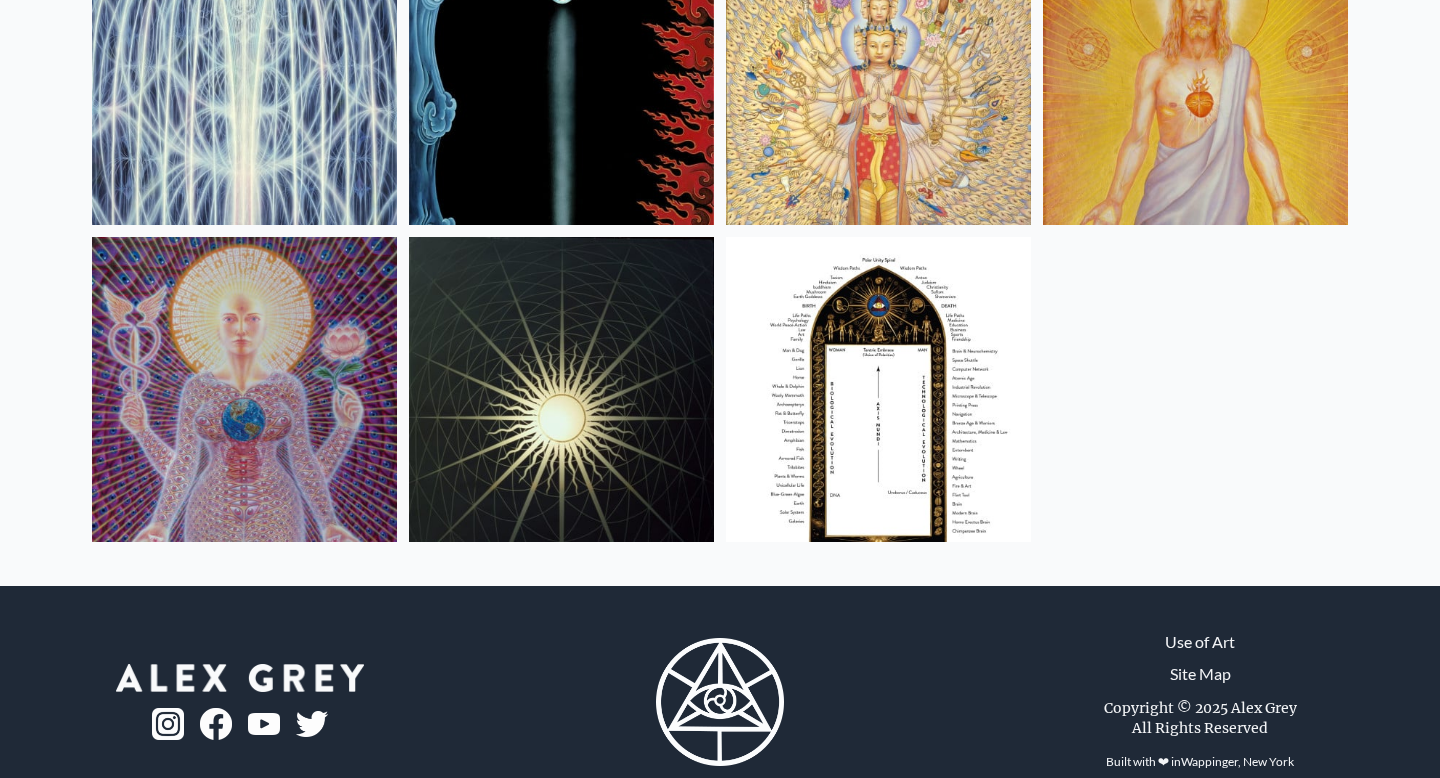 scroll, scrollTop: 1611, scrollLeft: 0, axis: vertical 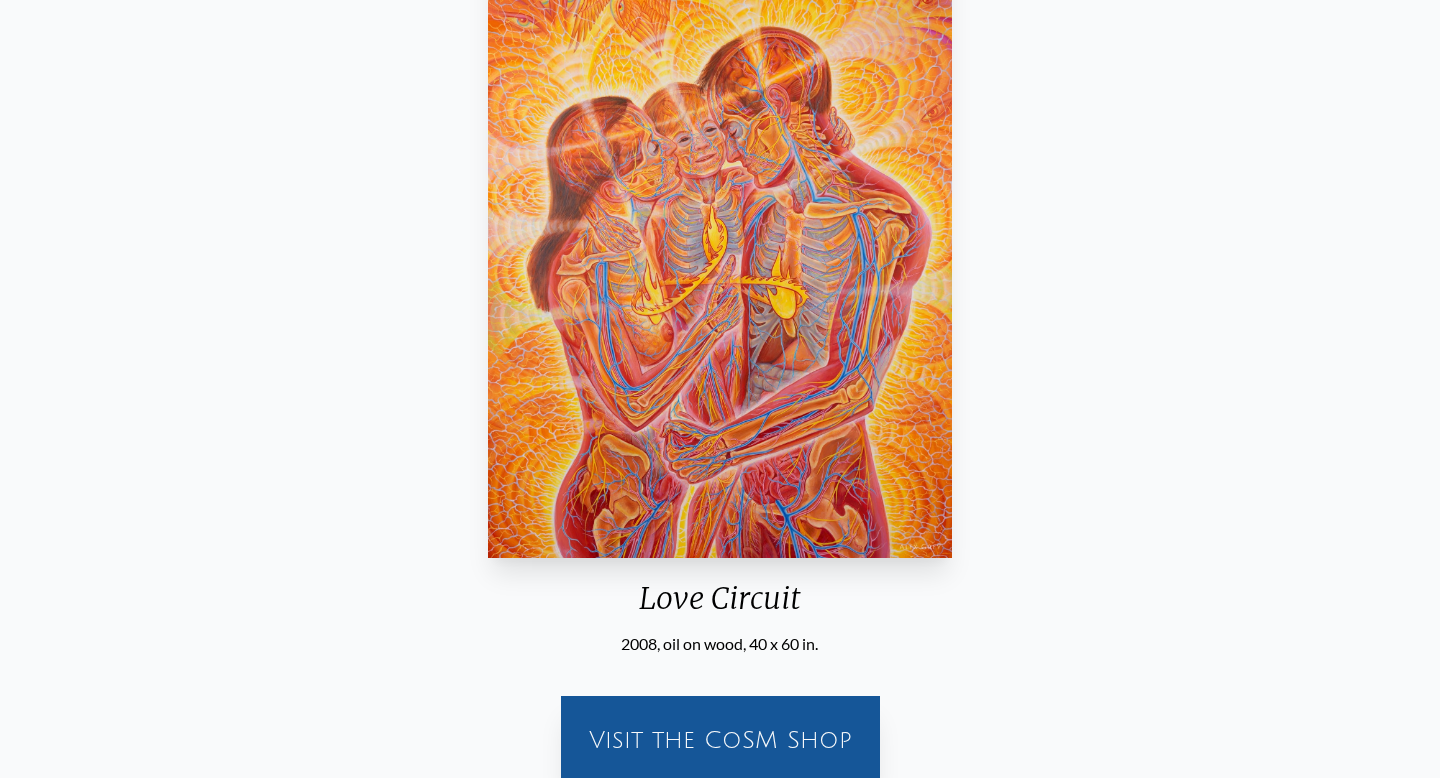 click at bounding box center [720, 247] 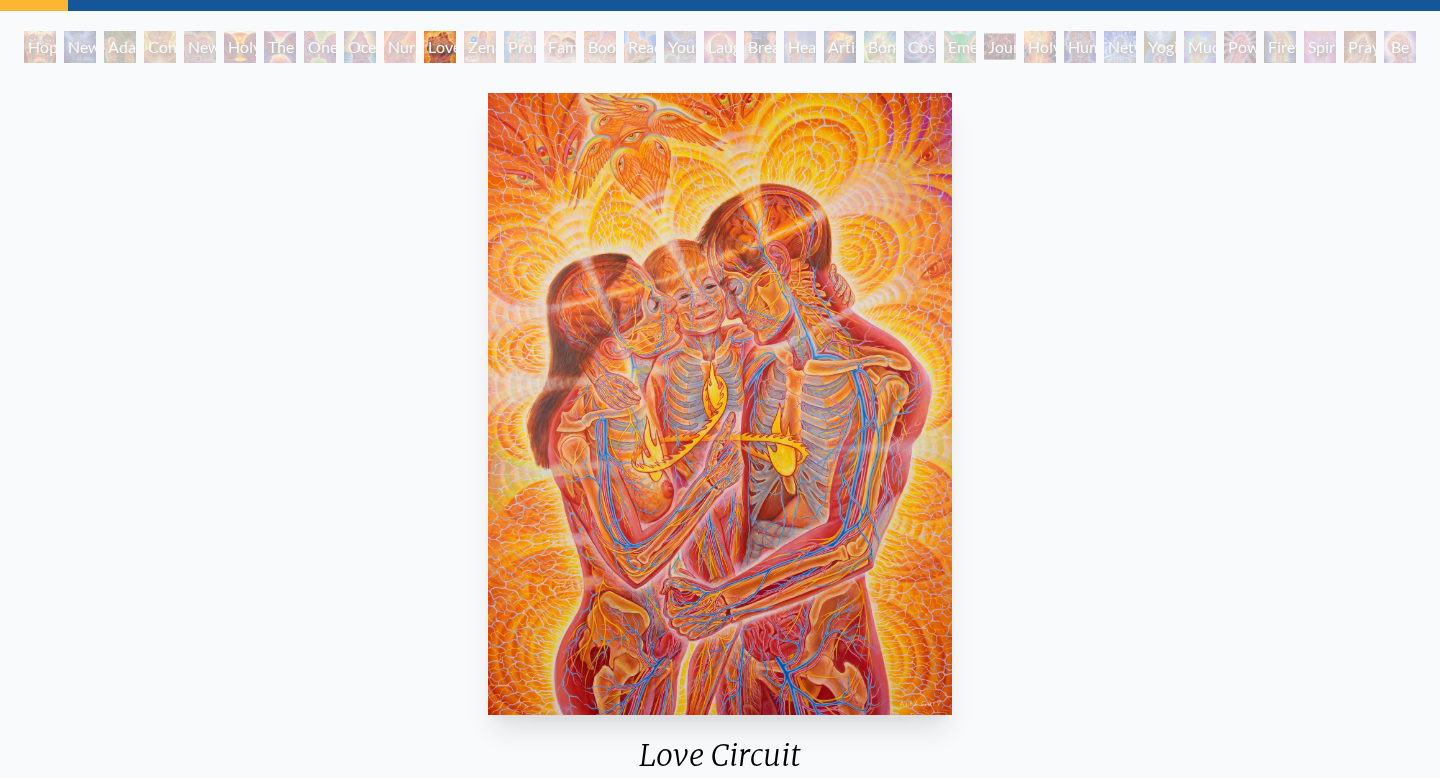 scroll, scrollTop: 122, scrollLeft: 0, axis: vertical 